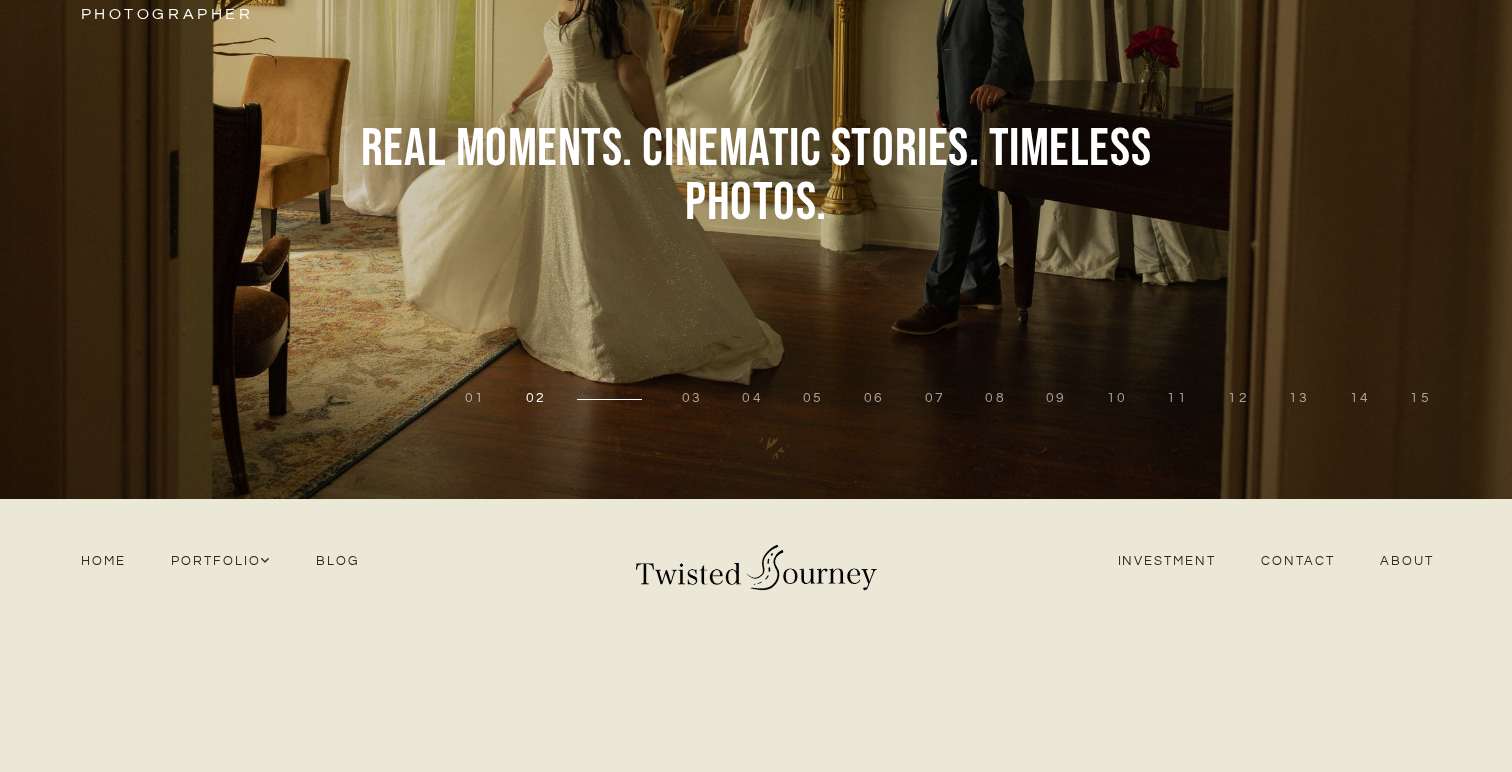 scroll, scrollTop: 165, scrollLeft: 0, axis: vertical 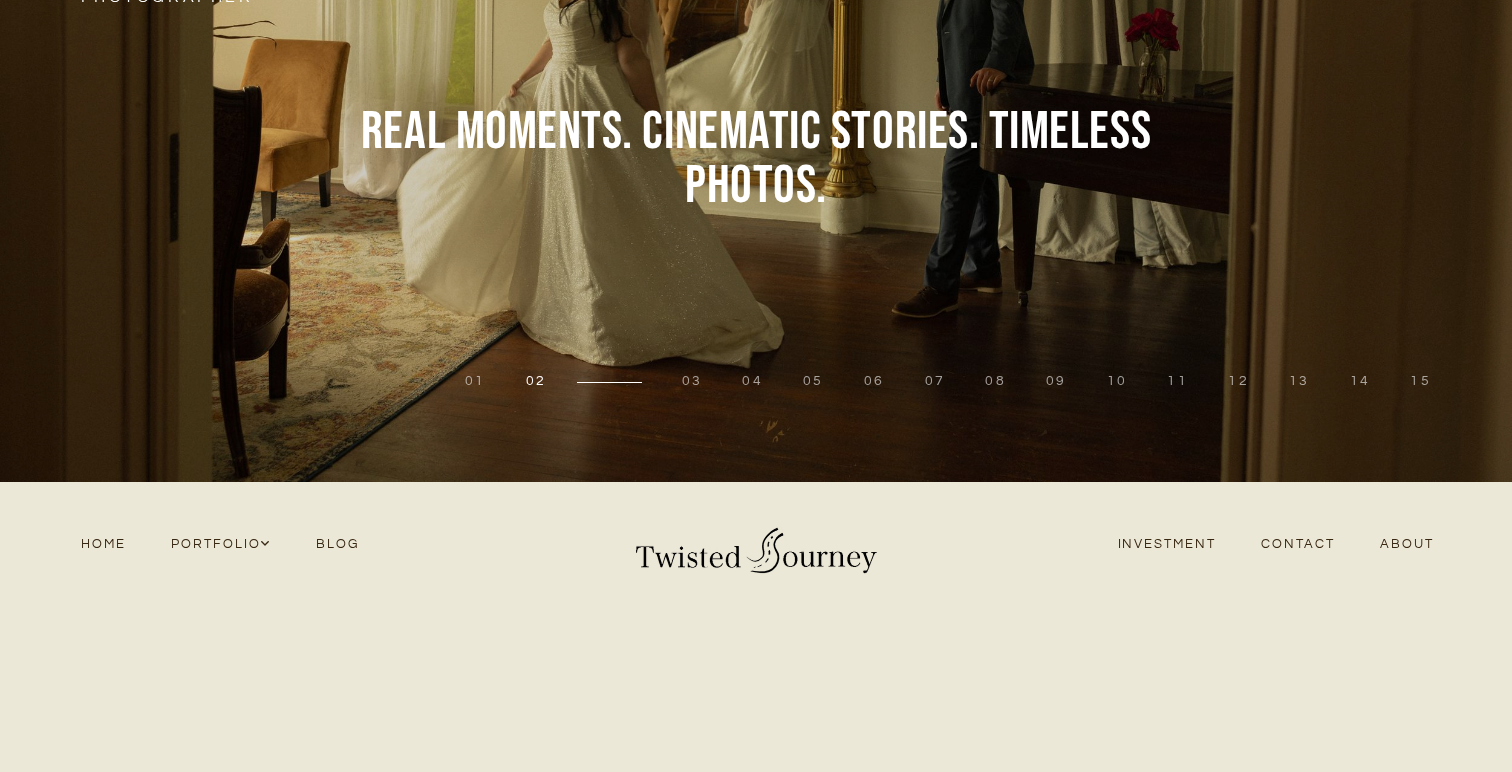 click on "Investment" at bounding box center [1167, 544] 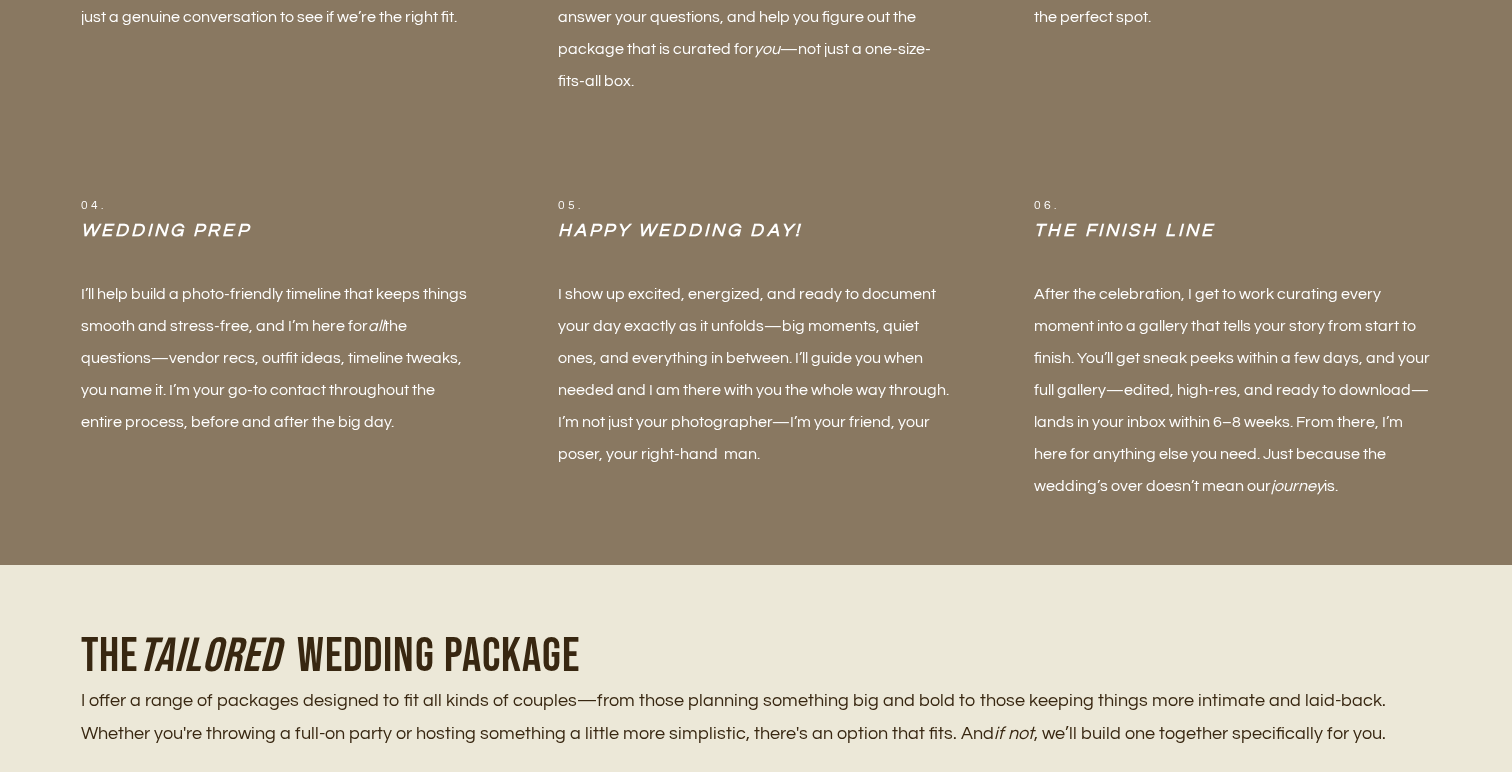 scroll, scrollTop: 0, scrollLeft: 0, axis: both 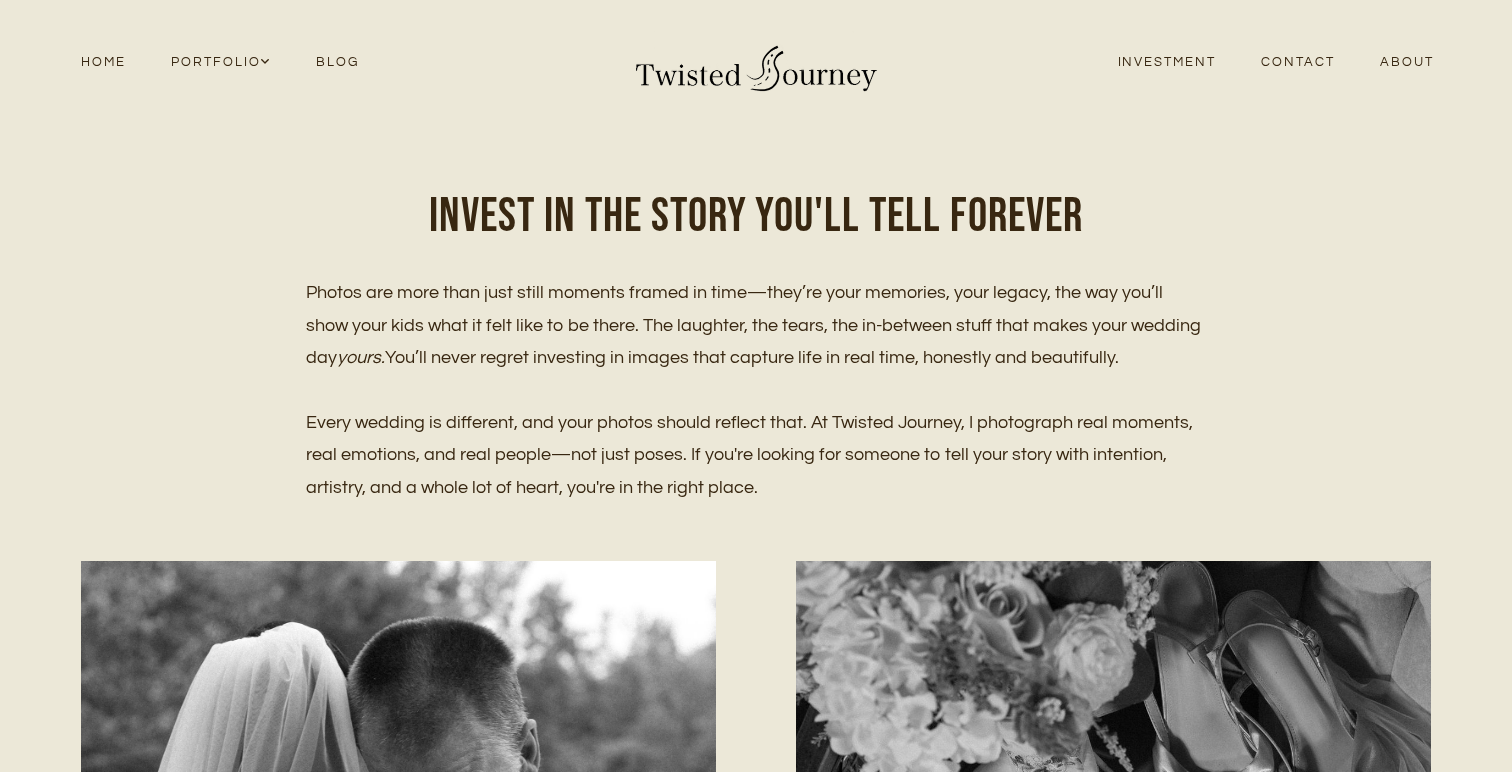 click on "Home" at bounding box center [103, 62] 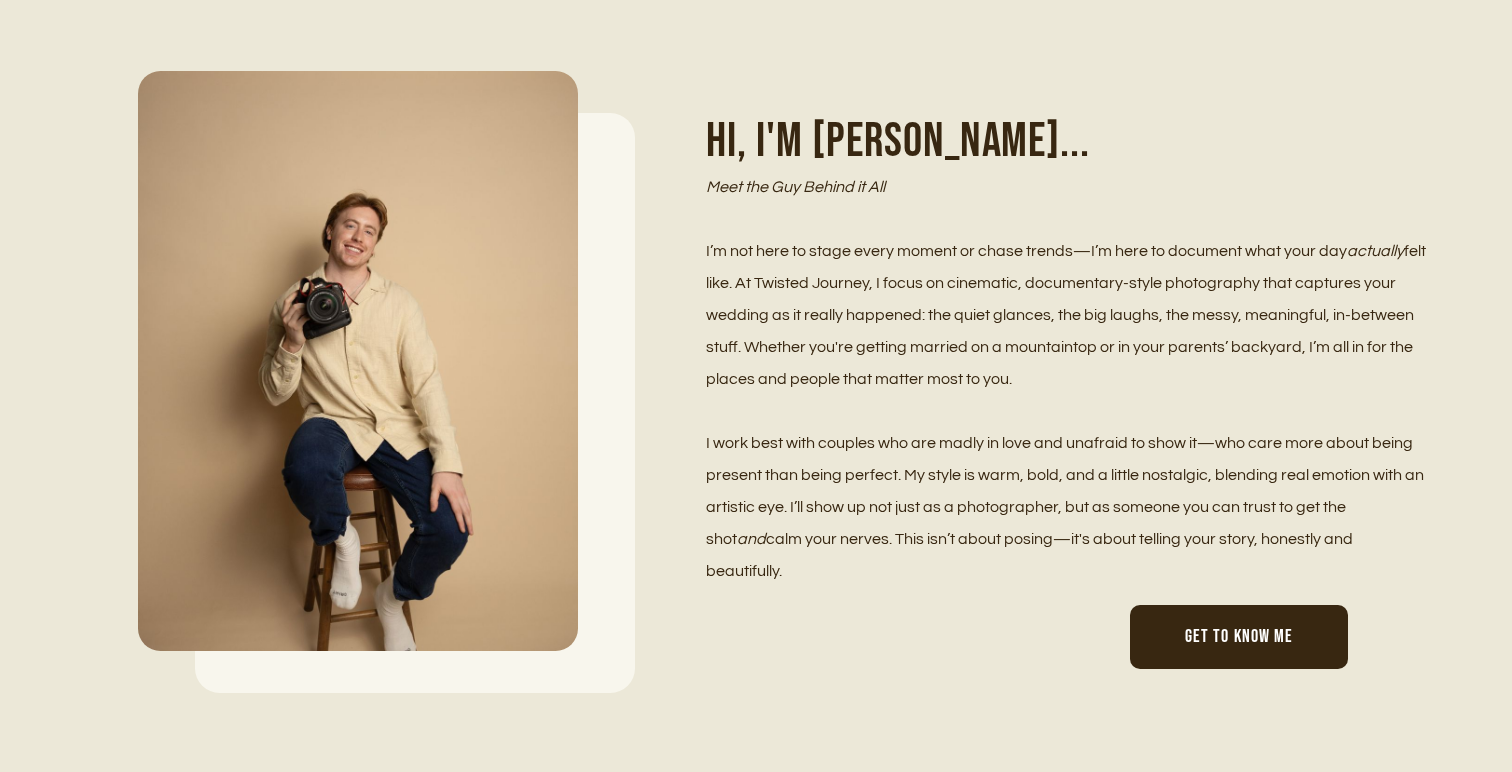 scroll, scrollTop: 868, scrollLeft: 0, axis: vertical 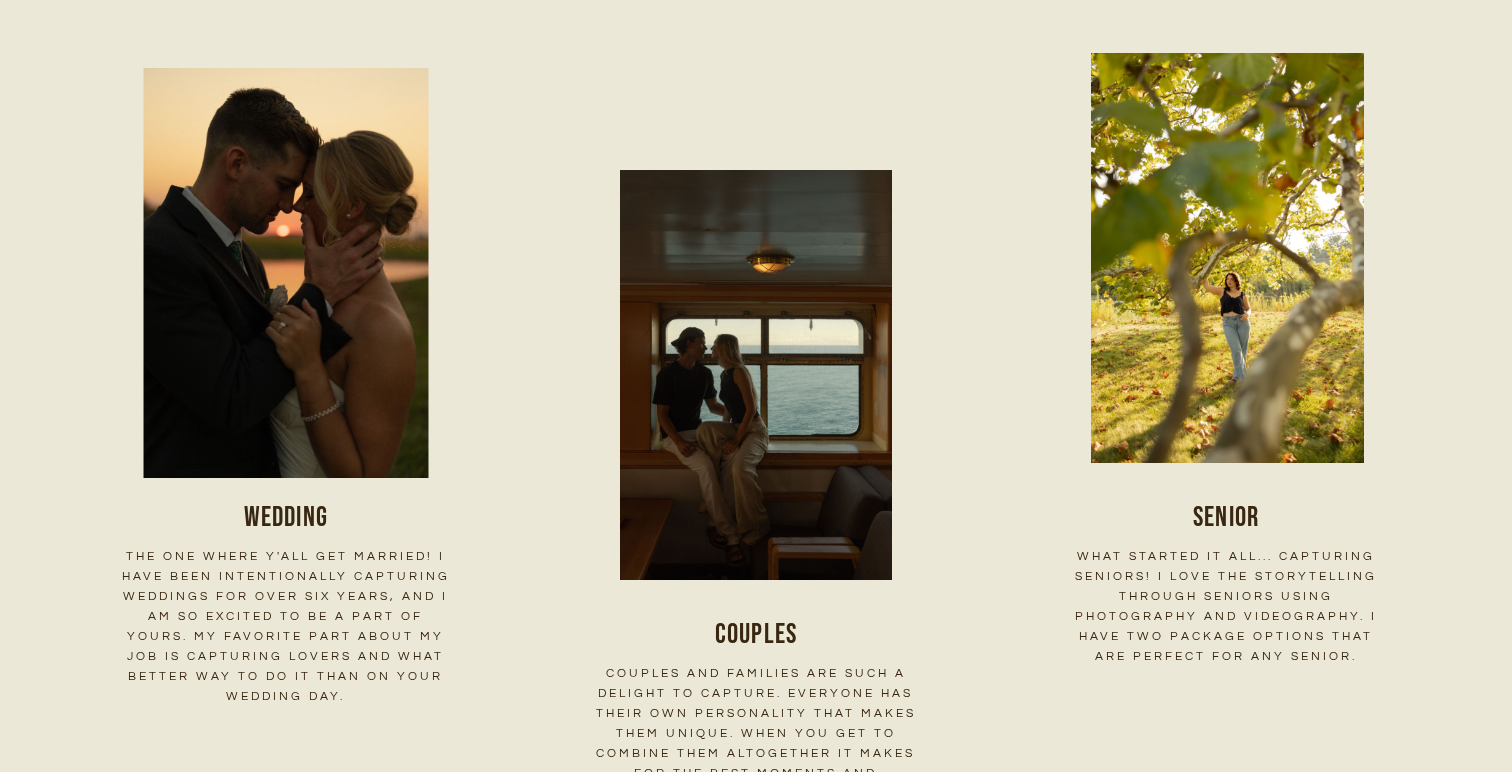 click at bounding box center [286, 272] 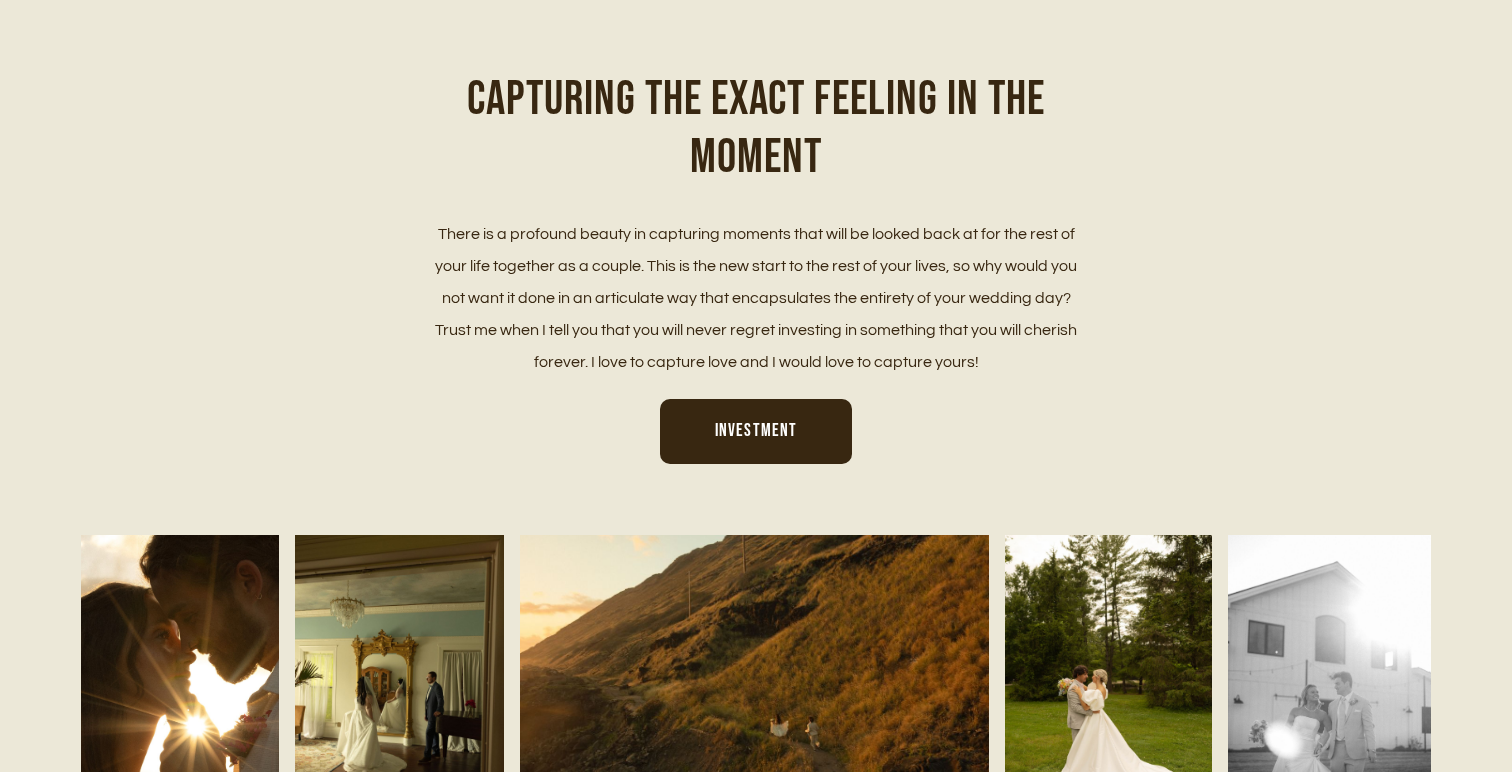 scroll, scrollTop: 0, scrollLeft: 0, axis: both 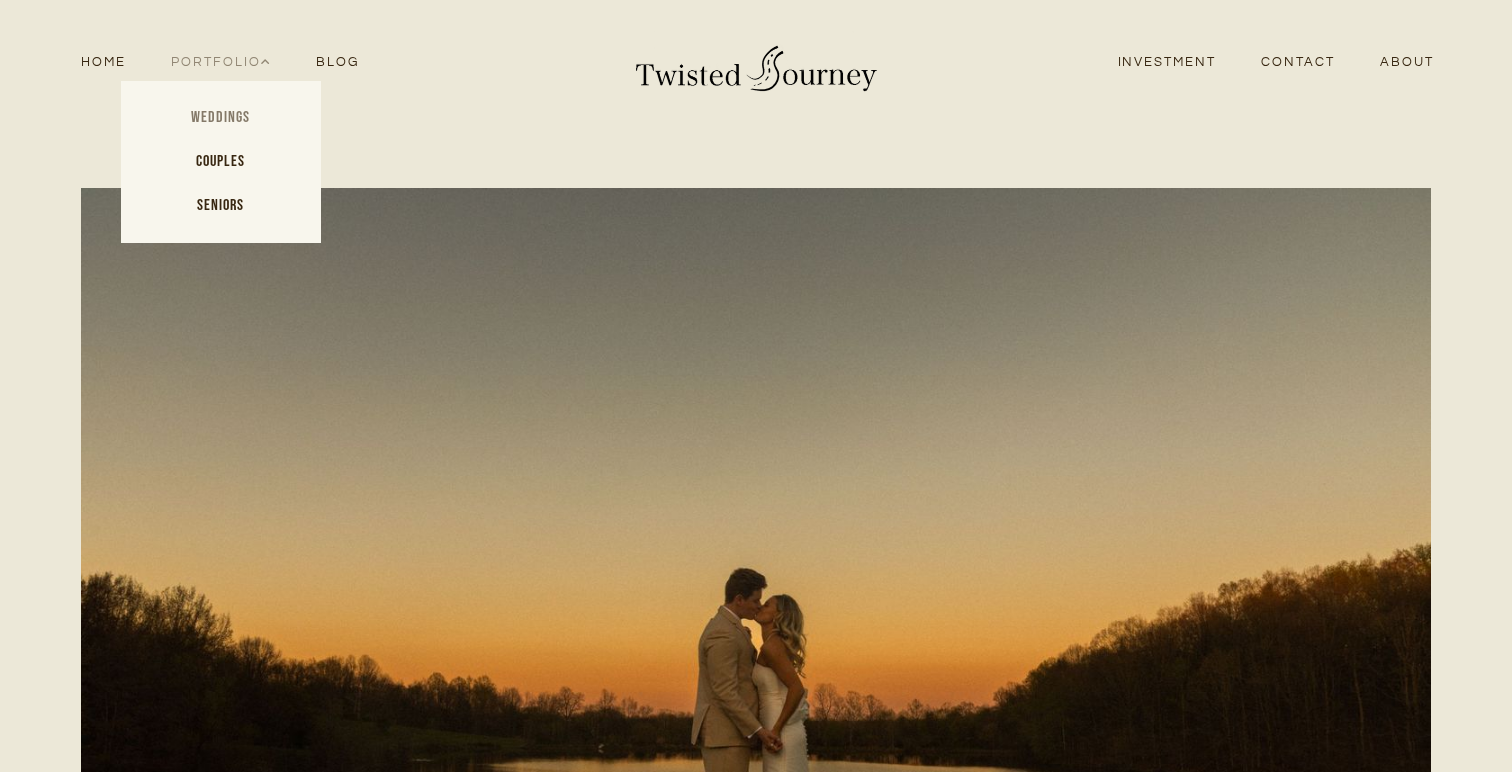click on "Portfolio" at bounding box center (221, 62) 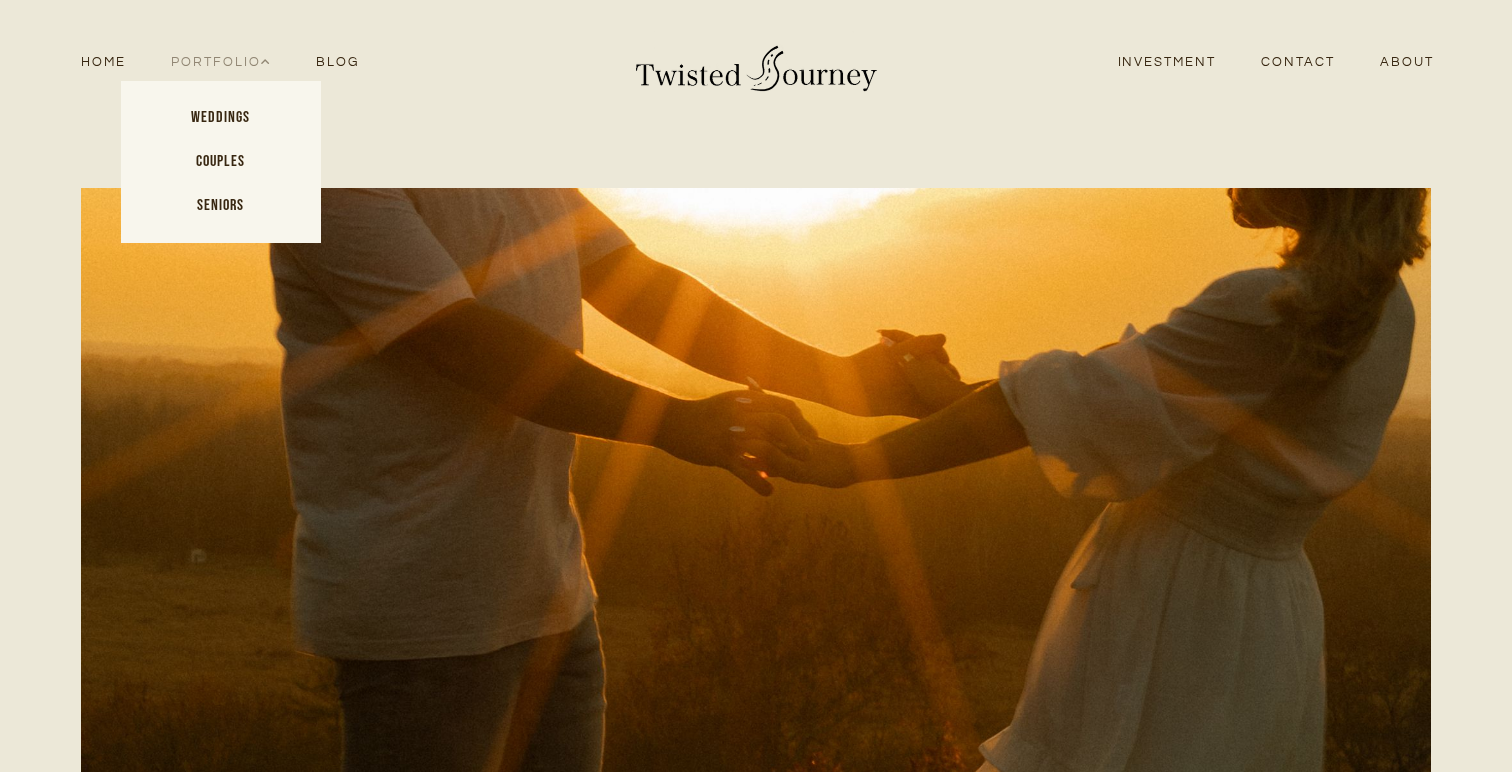 scroll, scrollTop: 0, scrollLeft: 0, axis: both 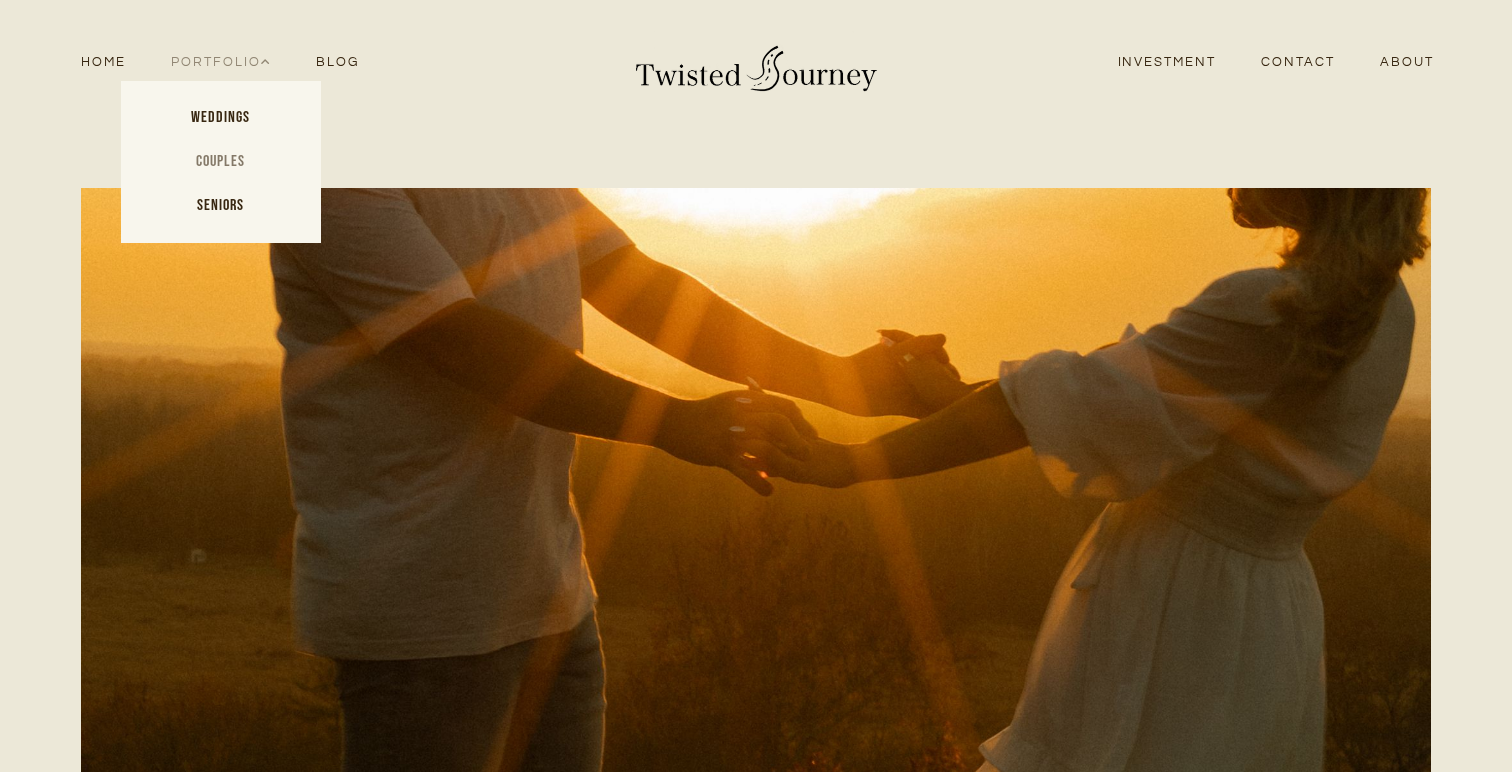click on "Couples" at bounding box center (221, 162) 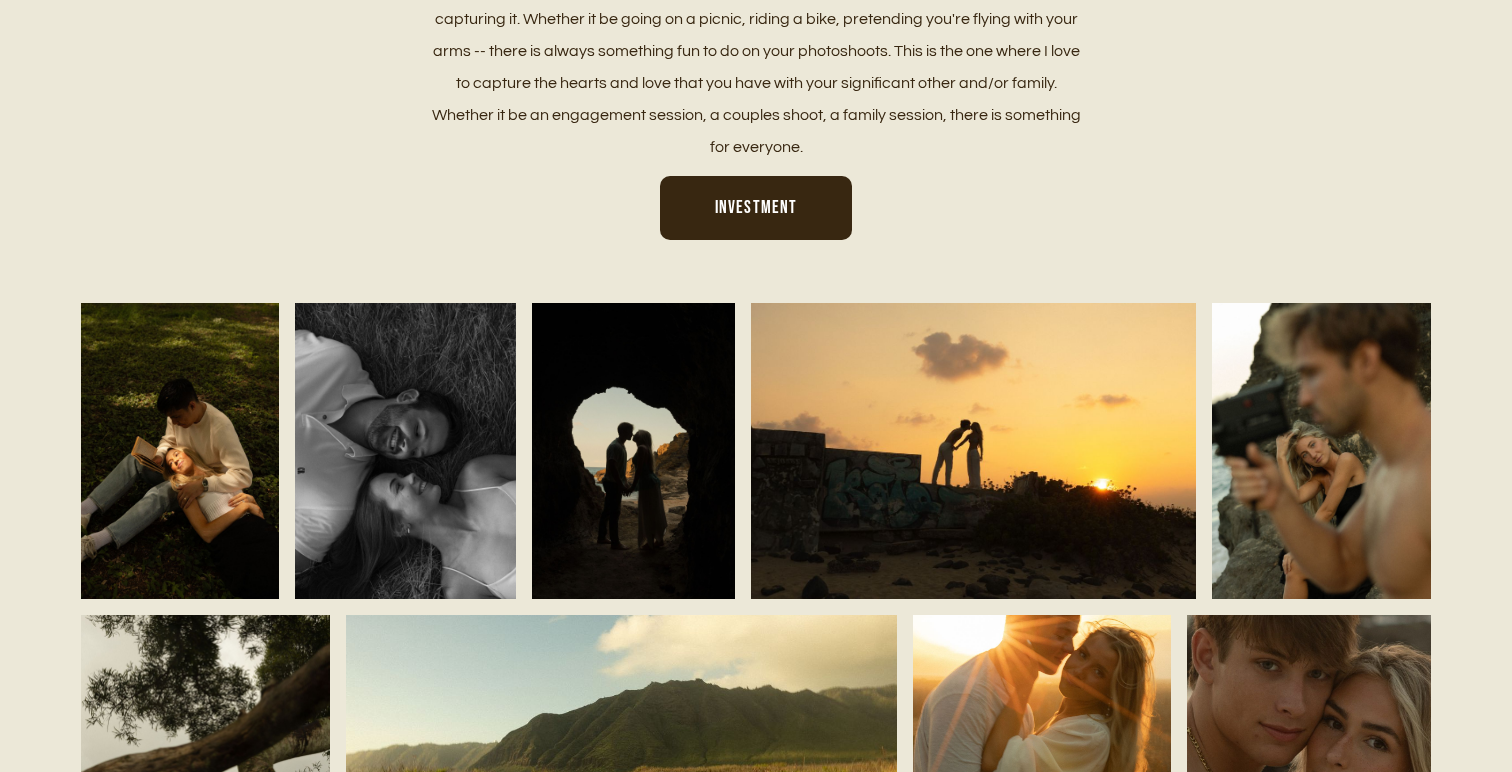 scroll, scrollTop: 1327, scrollLeft: 0, axis: vertical 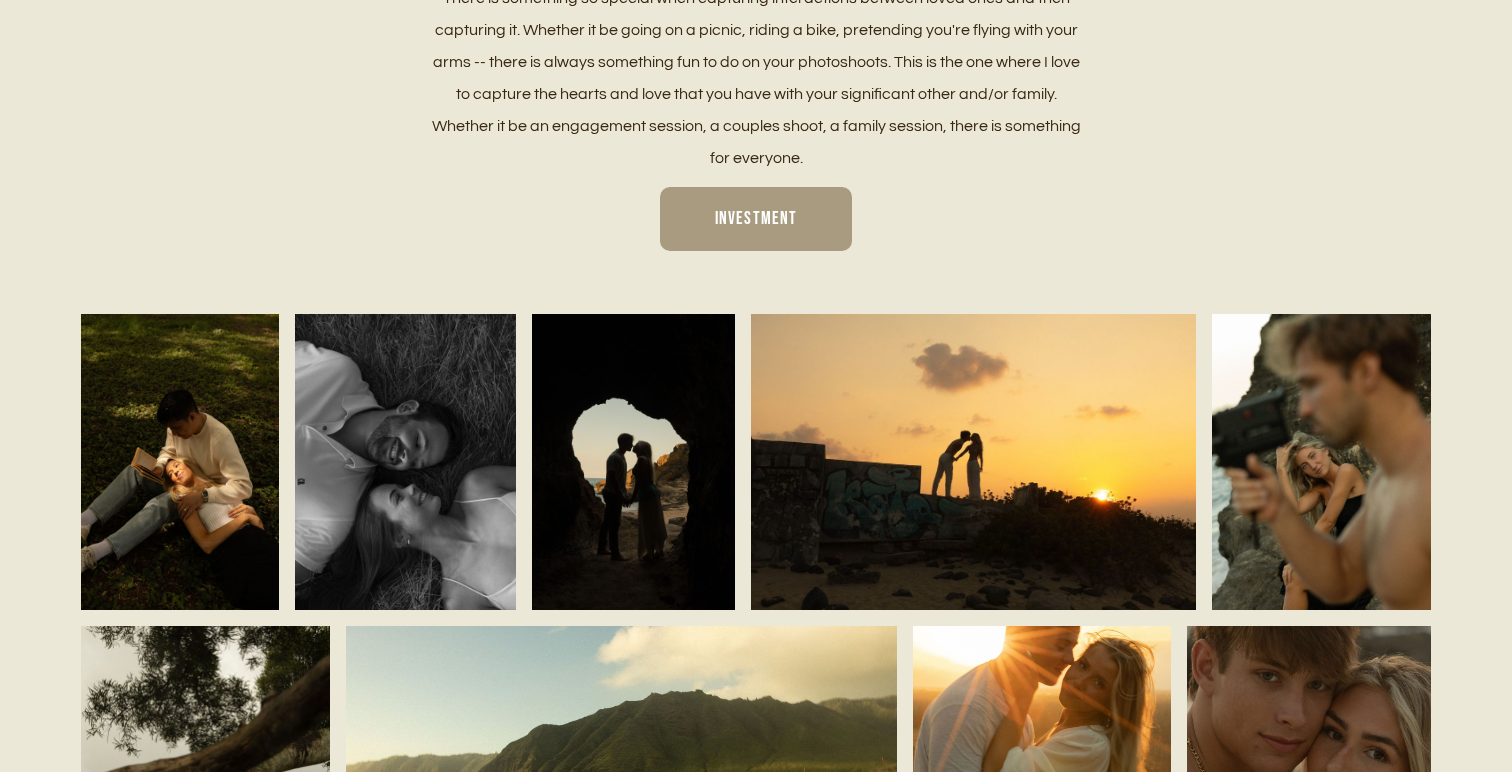 click on "Investment" at bounding box center [756, 219] 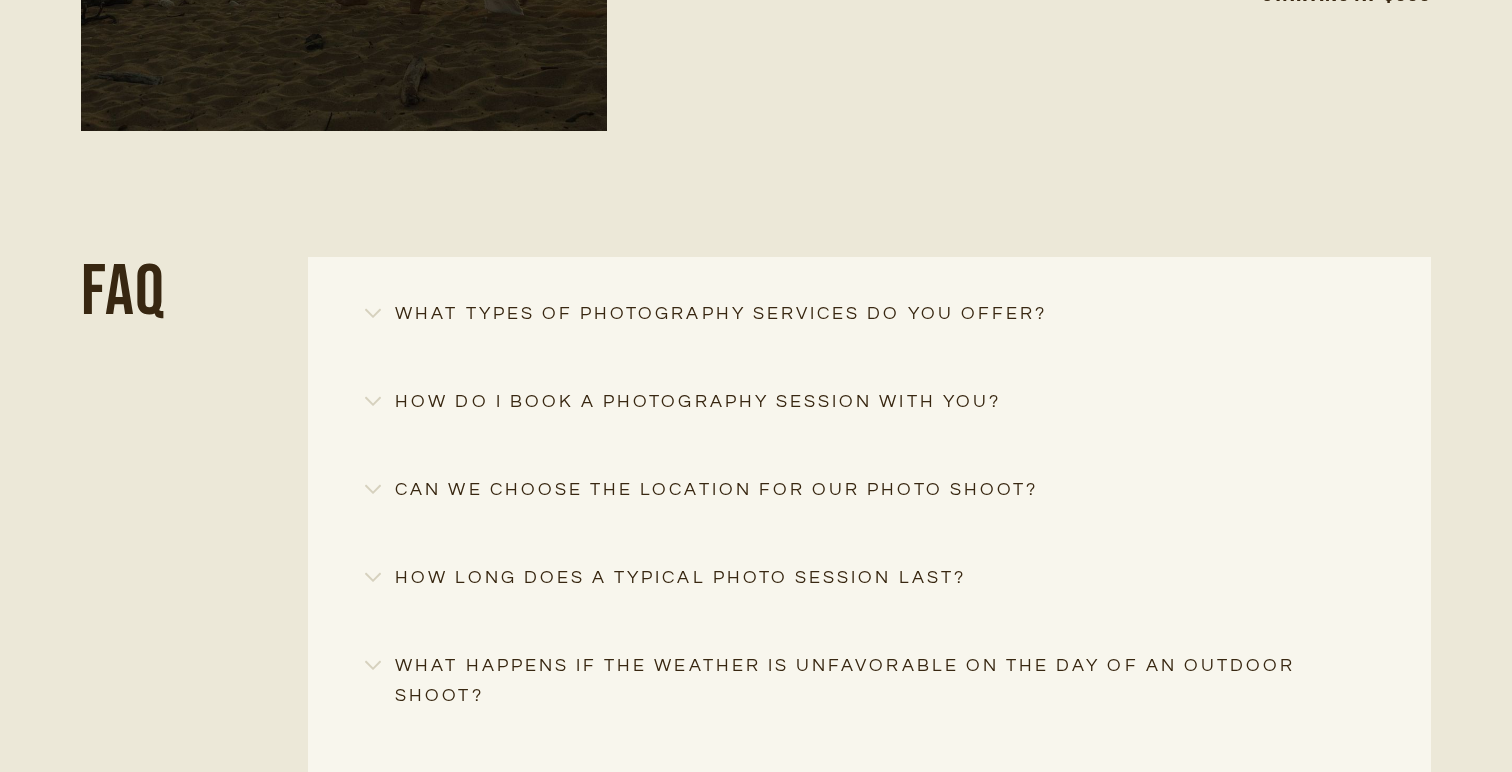 scroll, scrollTop: 1611, scrollLeft: 0, axis: vertical 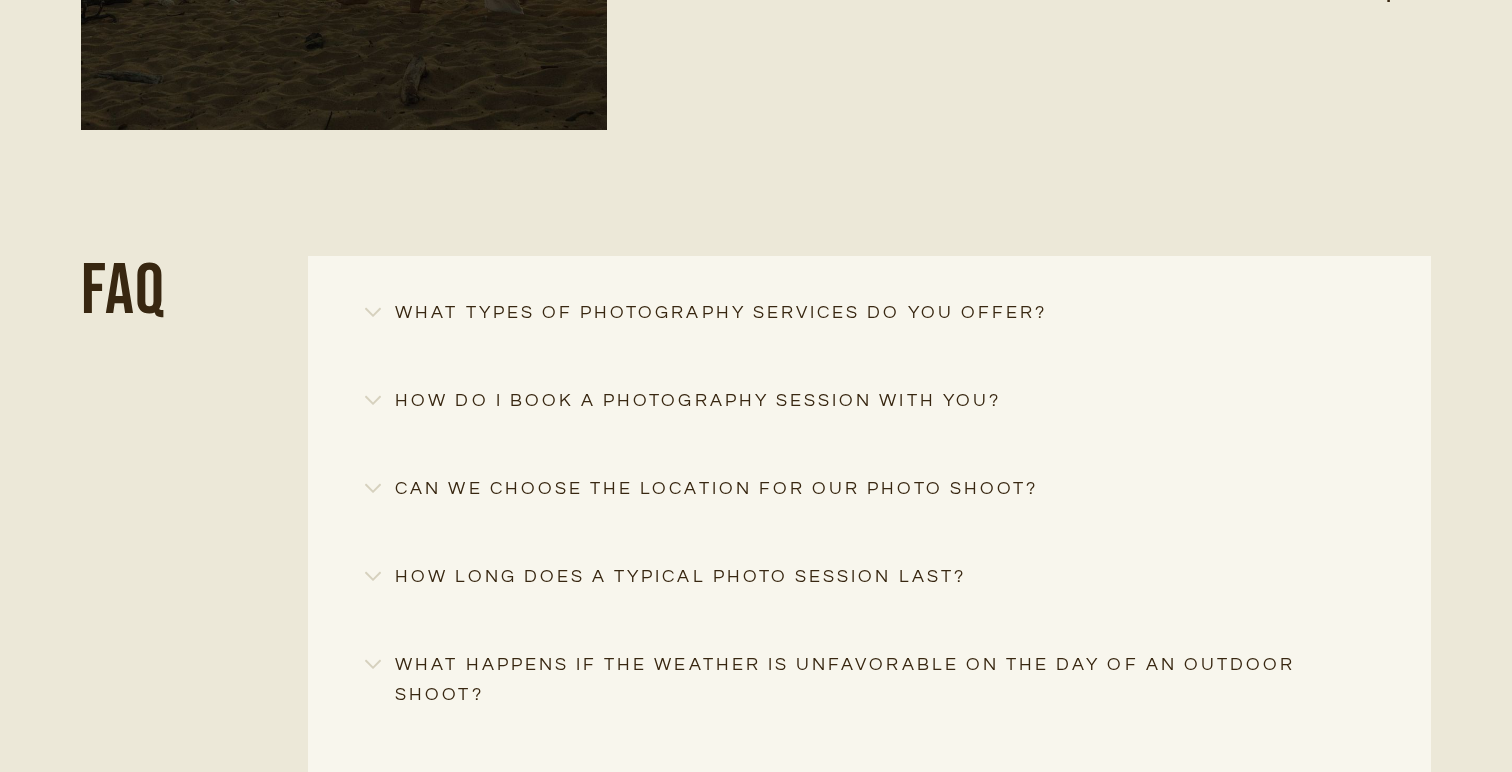 click on "How do I book a photography session with you?" at bounding box center [869, 401] 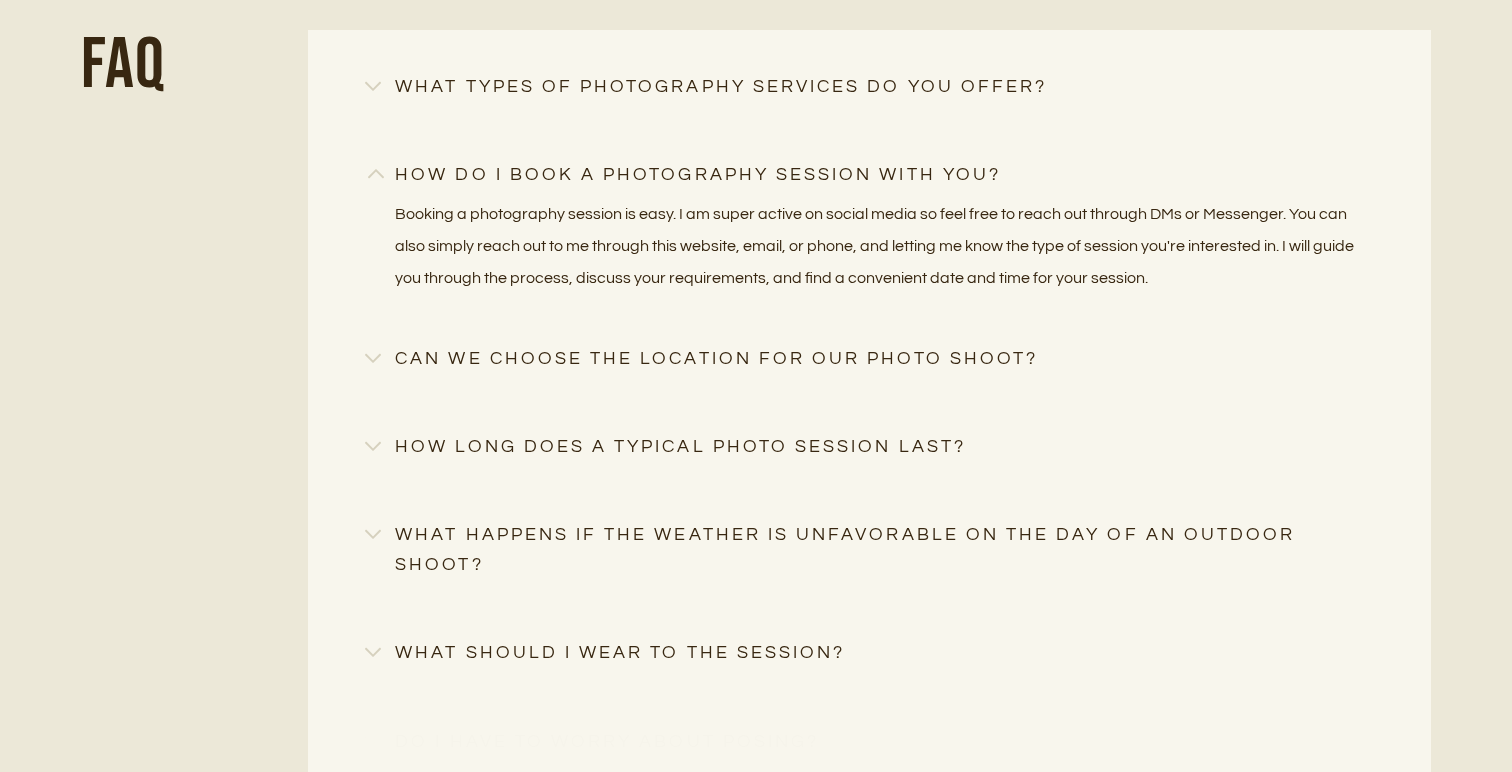 scroll, scrollTop: 1839, scrollLeft: 0, axis: vertical 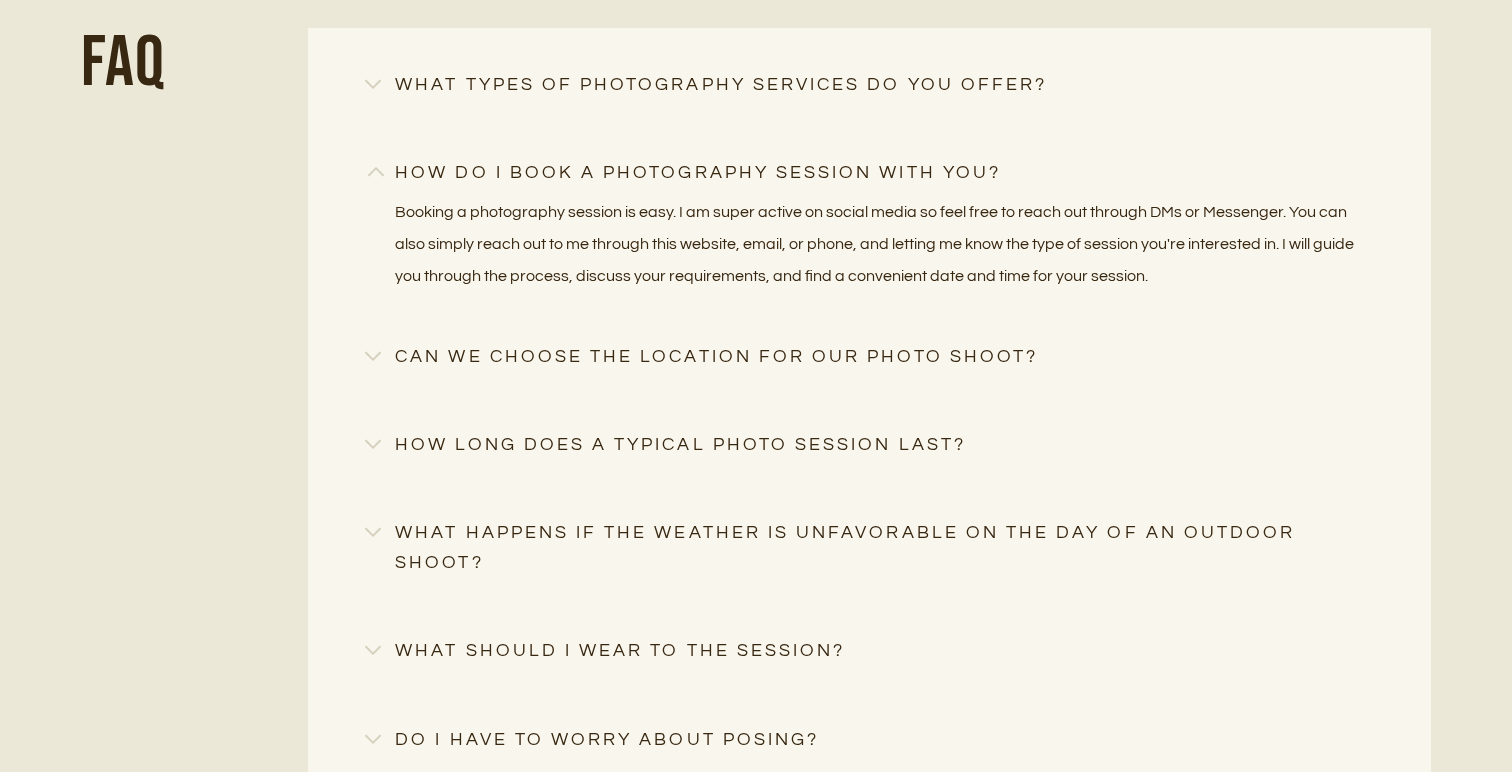 click on "How long does a typical photo session last?" at bounding box center [869, 445] 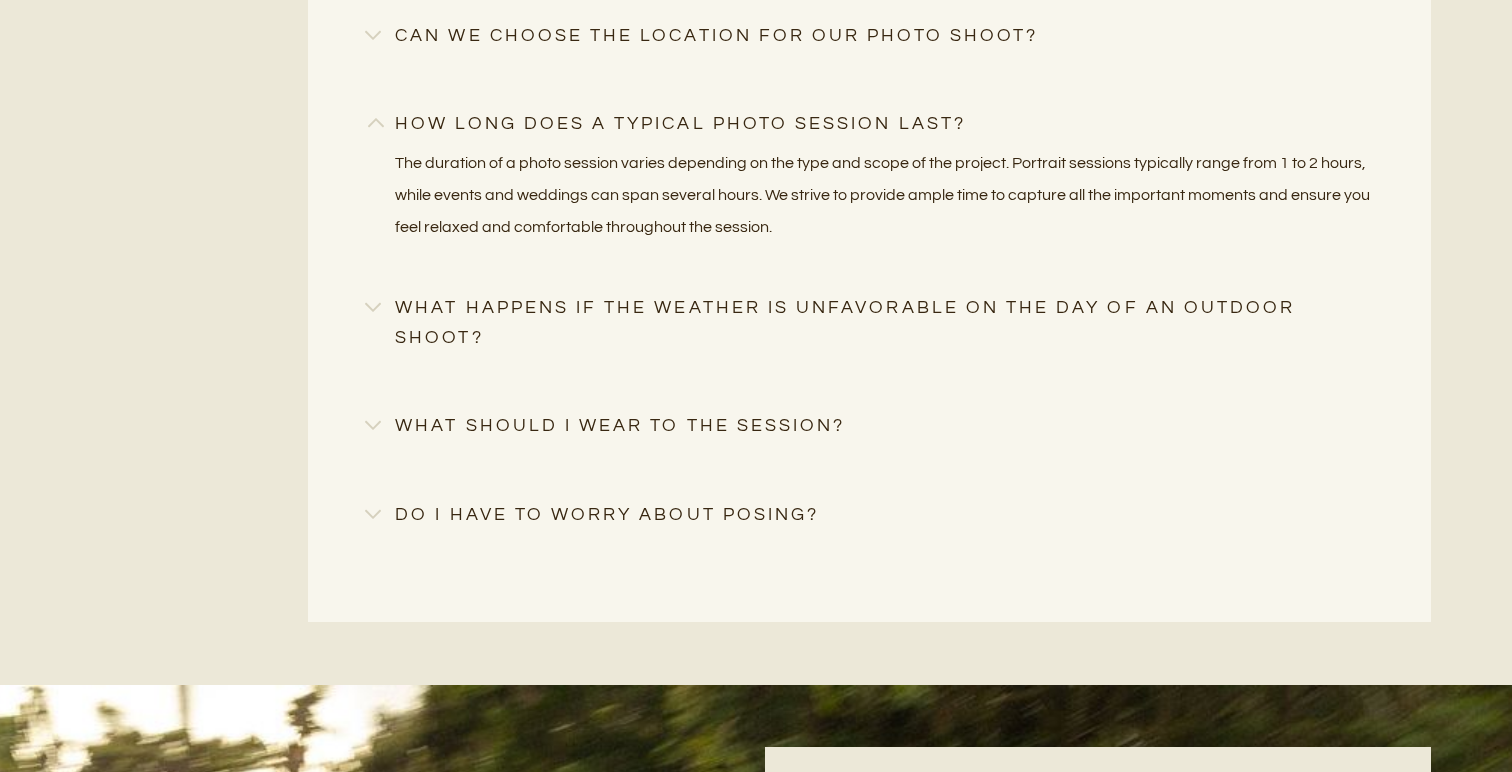 scroll, scrollTop: 2066, scrollLeft: 0, axis: vertical 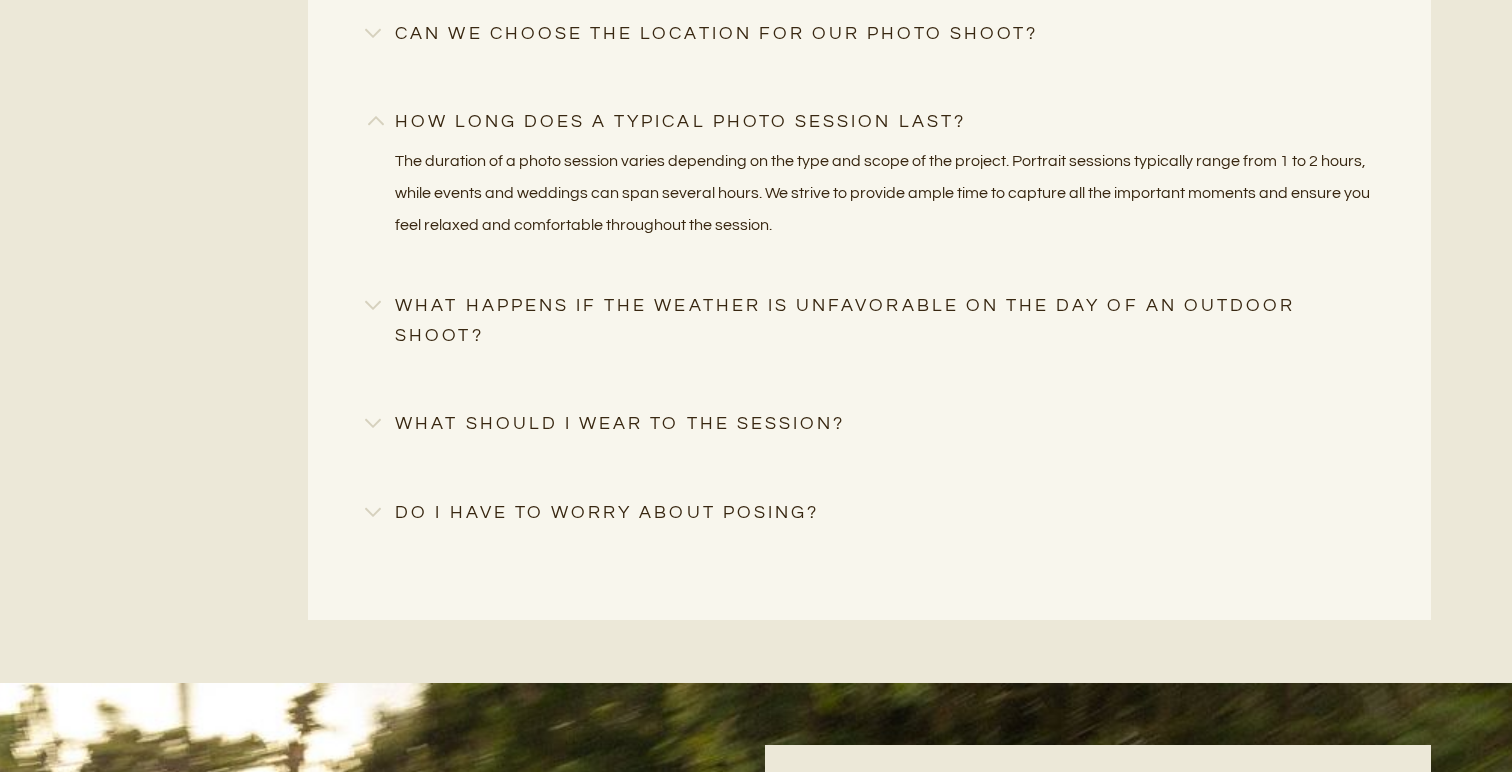 click on "Do I have to worry about posing?" at bounding box center (869, 513) 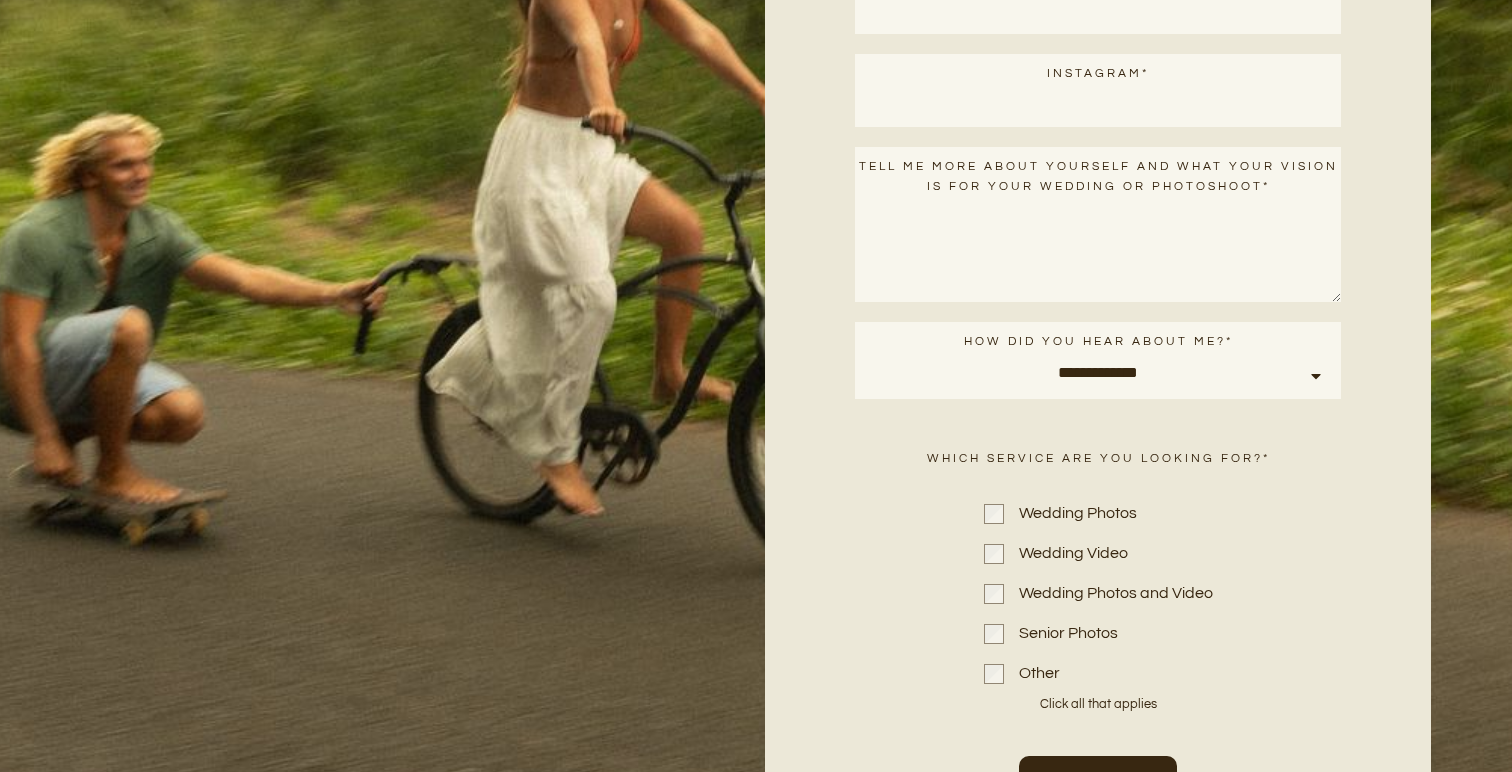 scroll, scrollTop: 3355, scrollLeft: 0, axis: vertical 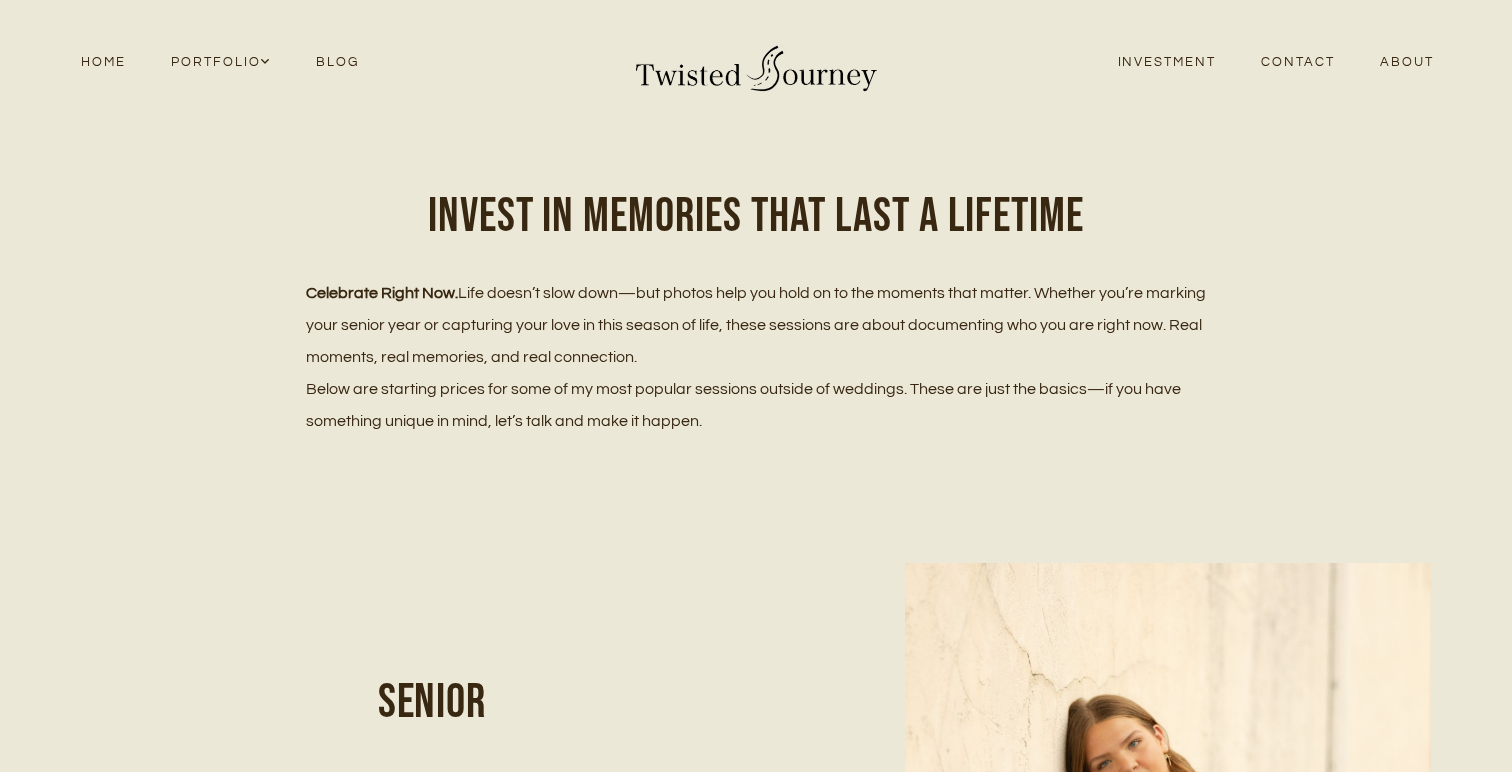 click on "Contact" at bounding box center [1298, 62] 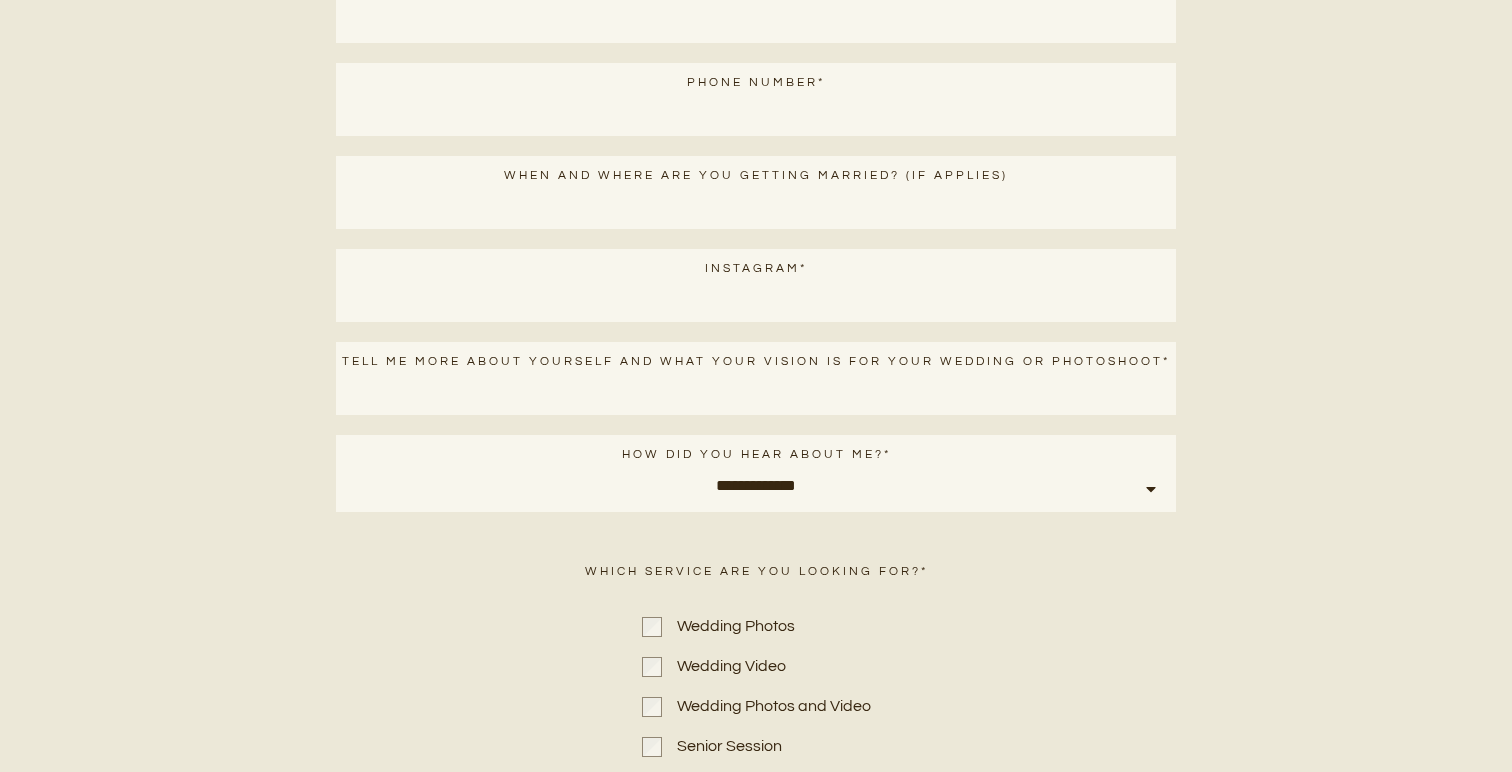 scroll, scrollTop: 626, scrollLeft: 0, axis: vertical 